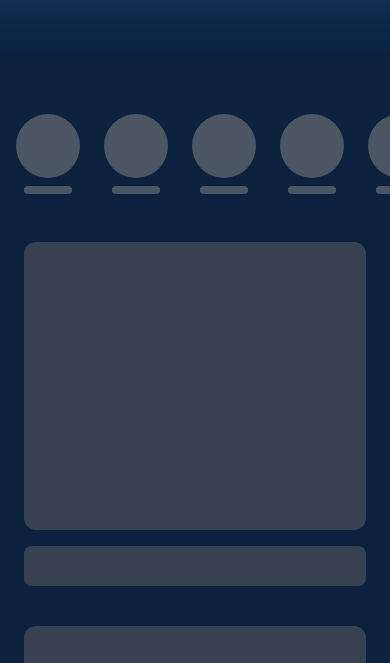 scroll, scrollTop: 0, scrollLeft: 0, axis: both 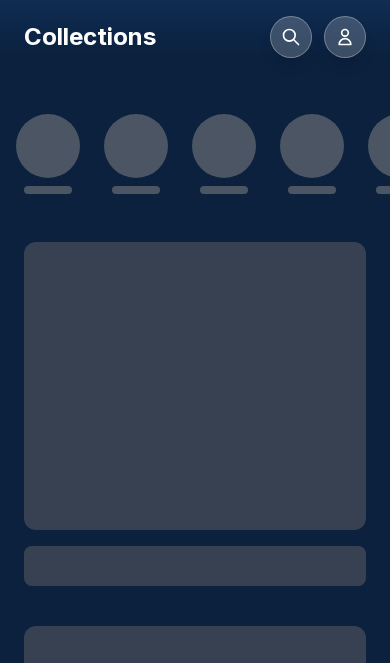 click 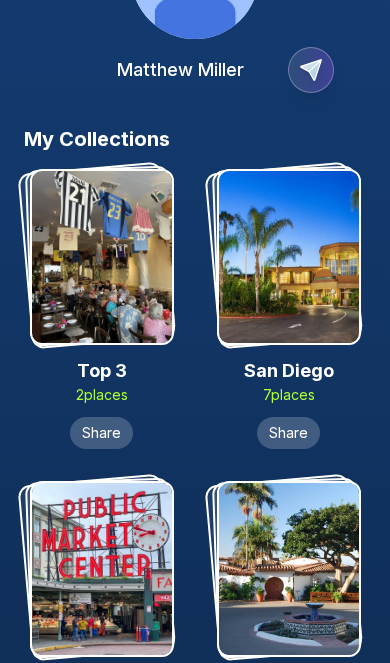 scroll, scrollTop: 0, scrollLeft: 0, axis: both 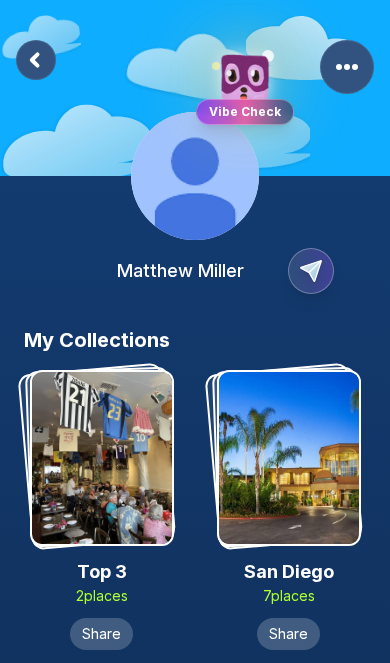 click 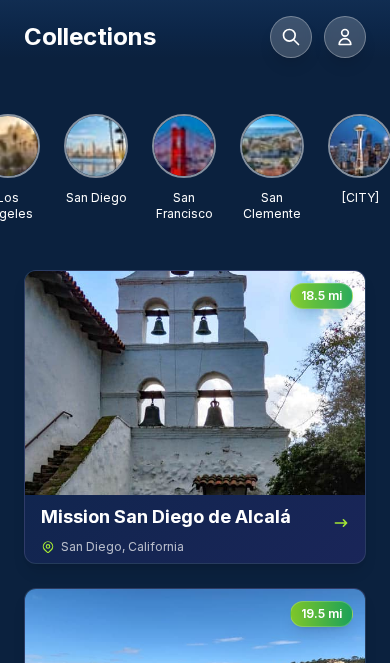 scroll, scrollTop: 0, scrollLeft: 305, axis: horizontal 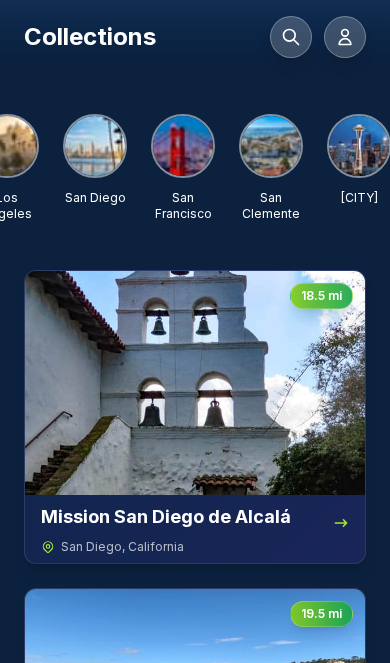 click at bounding box center (95, 146) 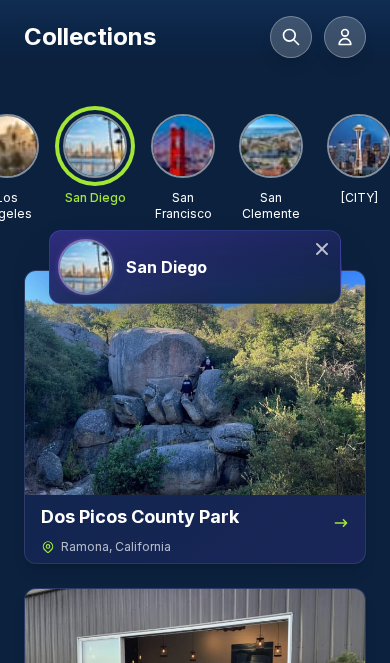 click on "San Diego" at bounding box center [195, 267] 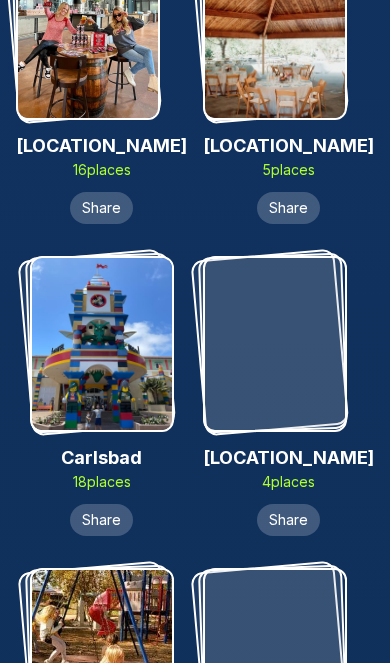 scroll, scrollTop: 8274, scrollLeft: 0, axis: vertical 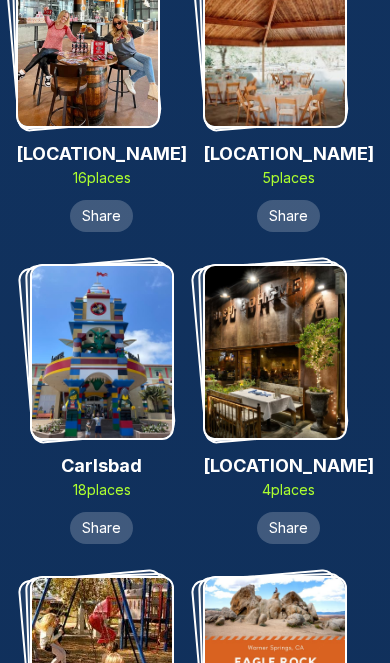 click at bounding box center [275, 352] 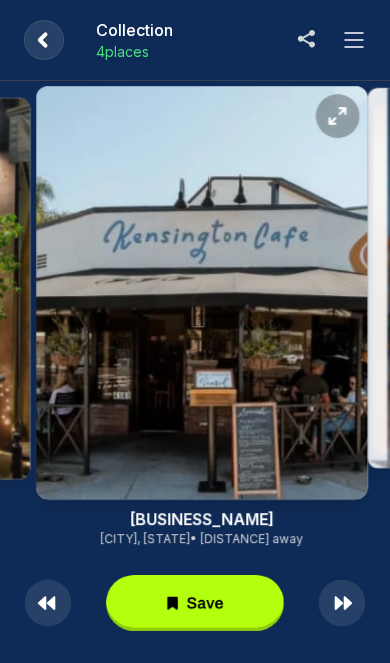 scroll, scrollTop: 33, scrollLeft: 0, axis: vertical 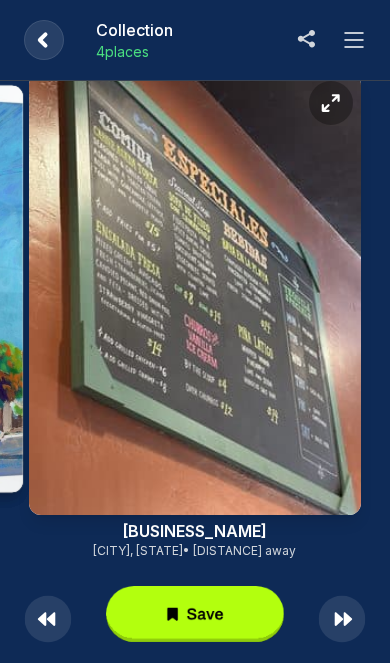 click 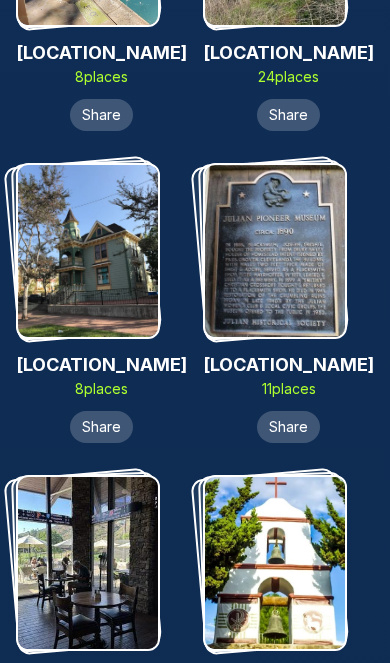 scroll, scrollTop: 11496, scrollLeft: 0, axis: vertical 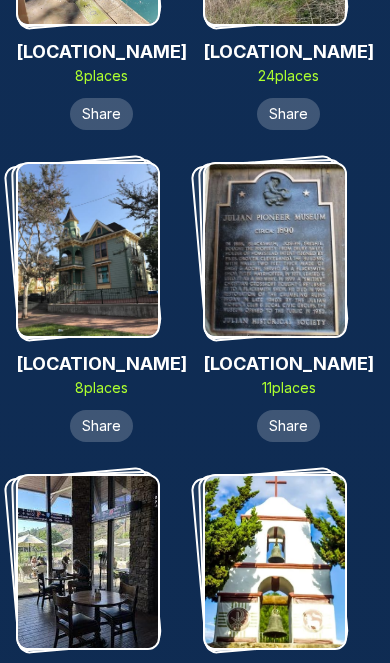 click at bounding box center (275, 250) 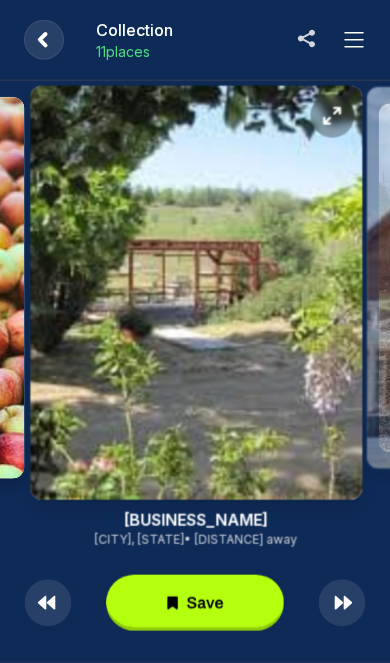 scroll, scrollTop: 33, scrollLeft: 0, axis: vertical 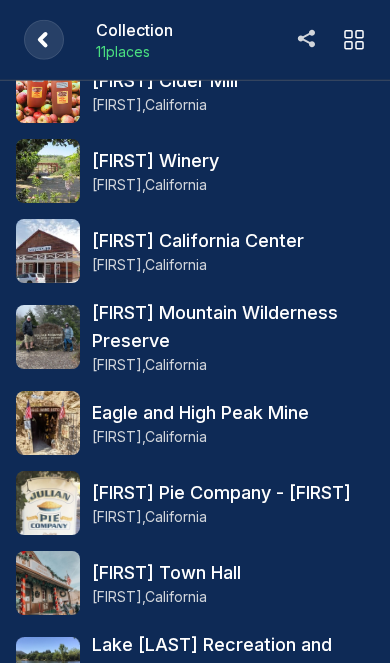 click at bounding box center (48, 423) 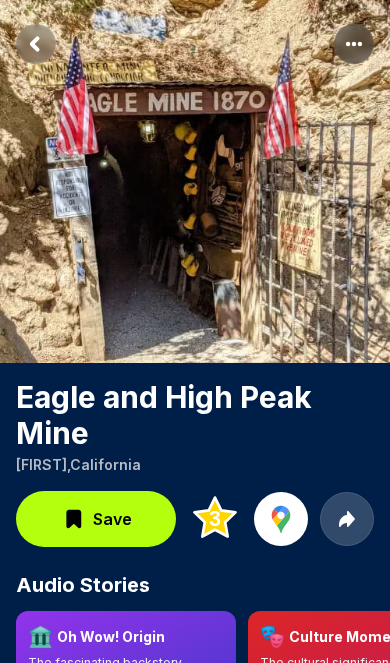 click on "Save" at bounding box center (112, 519) 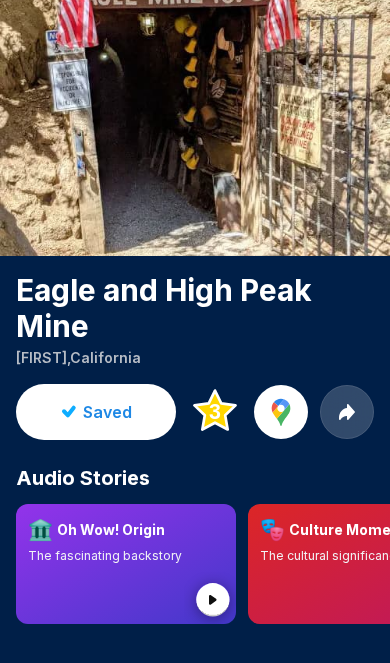 scroll, scrollTop: 0, scrollLeft: 0, axis: both 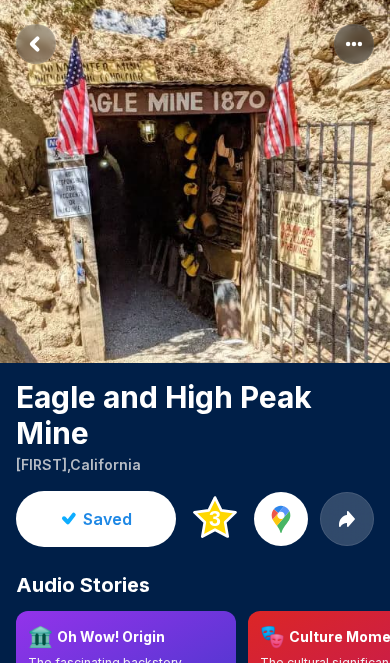 click 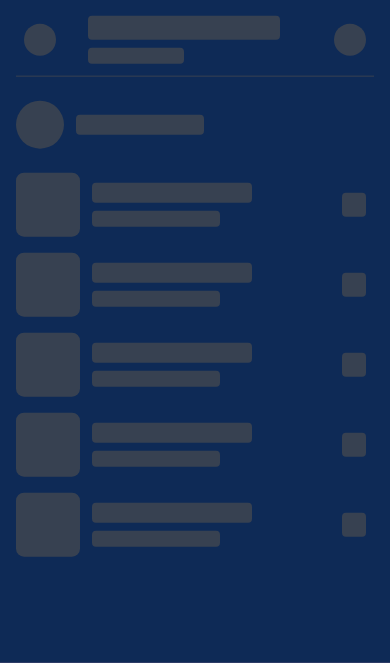 scroll, scrollTop: 116, scrollLeft: 0, axis: vertical 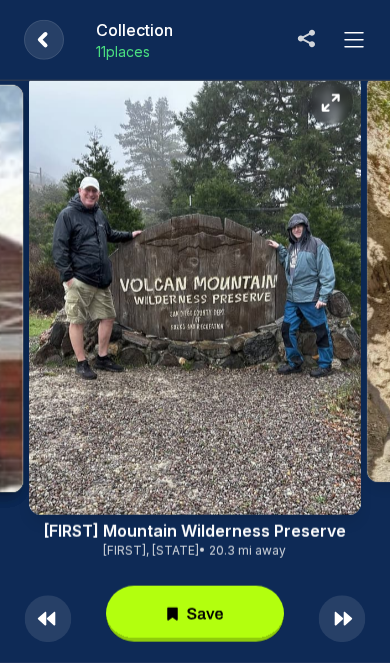 click 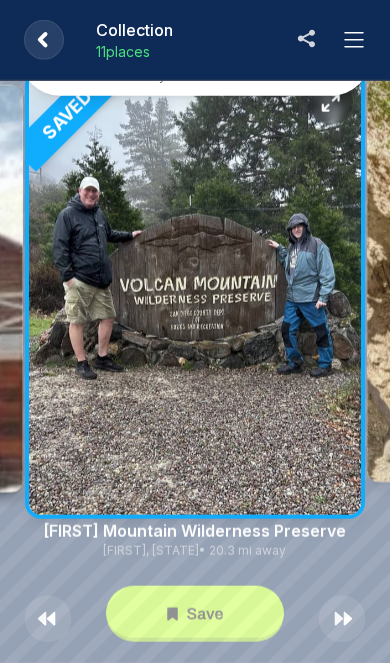 click 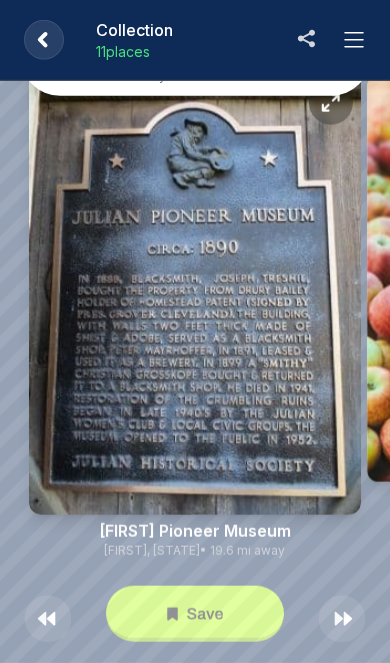 click 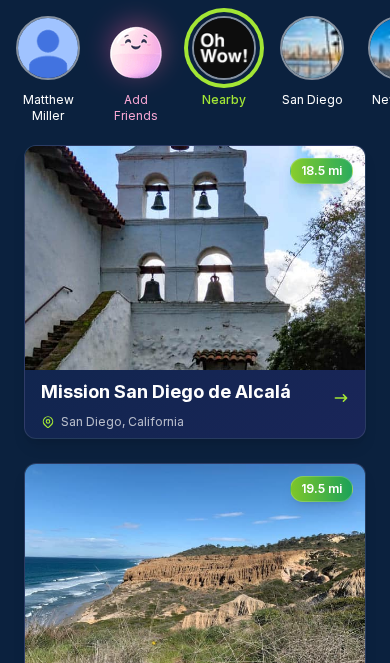 scroll, scrollTop: 0, scrollLeft: 0, axis: both 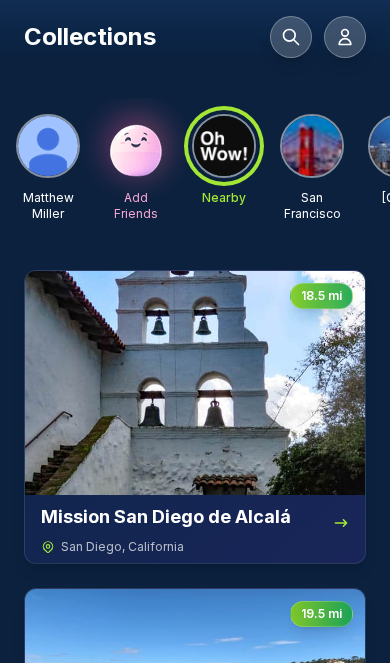 click at bounding box center (136, 146) 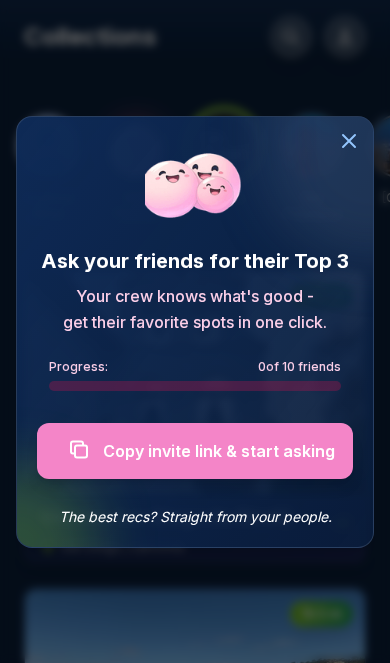 click at bounding box center [195, 451] 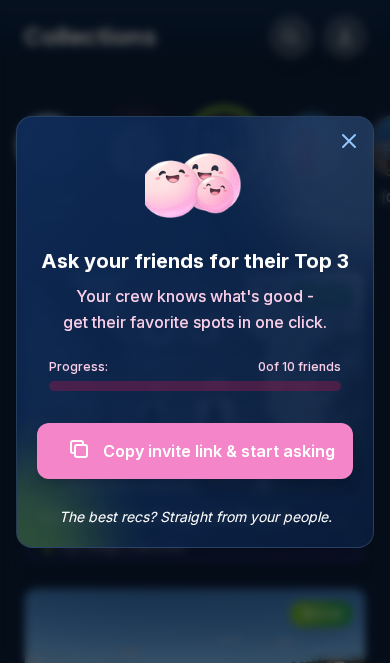 click at bounding box center [195, 451] 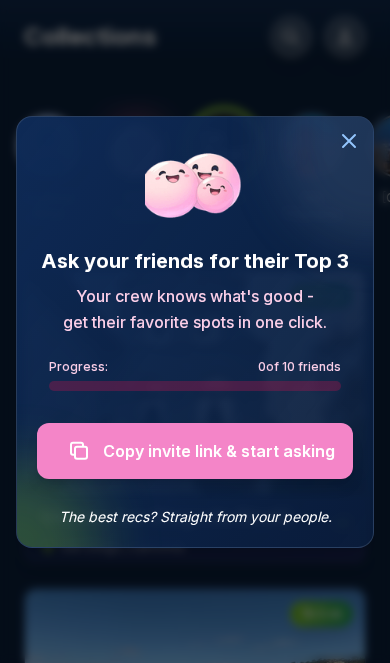 click 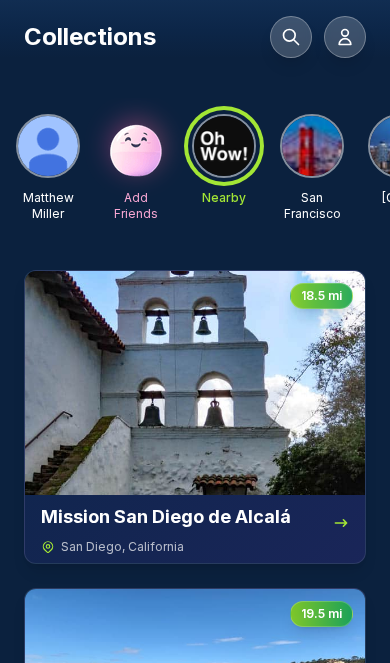 click at bounding box center [195, 383] 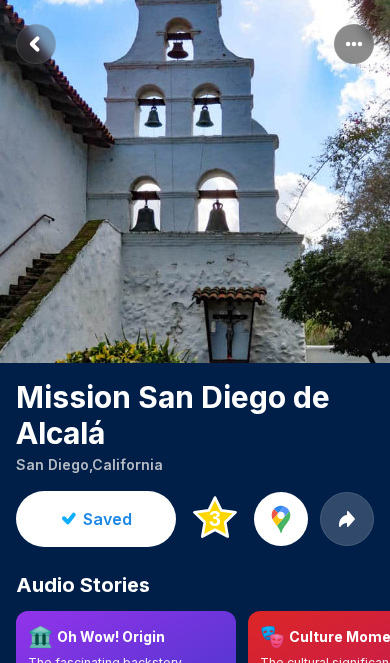 click 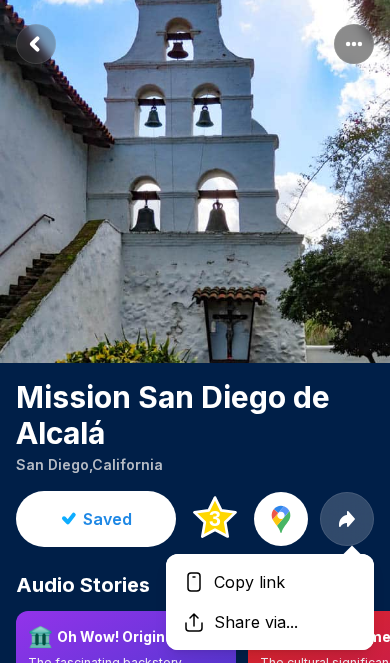 click on "Copy link" at bounding box center (249, 582) 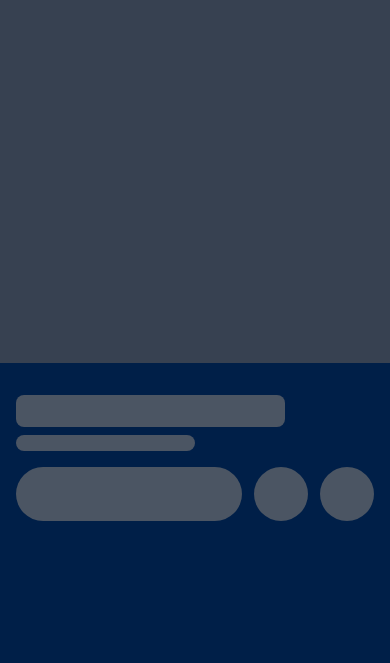 scroll, scrollTop: 0, scrollLeft: 0, axis: both 